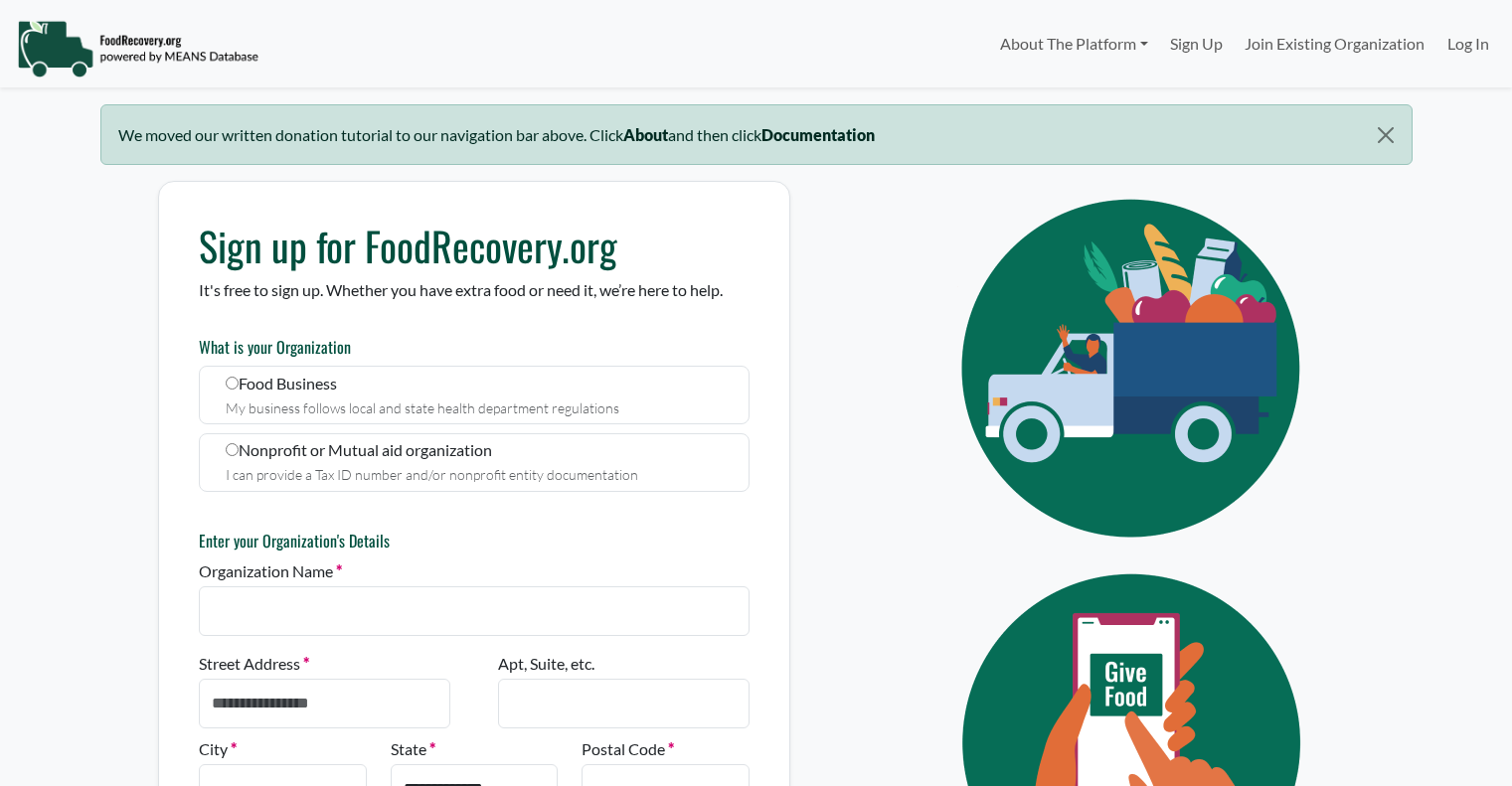 scroll, scrollTop: 0, scrollLeft: 0, axis: both 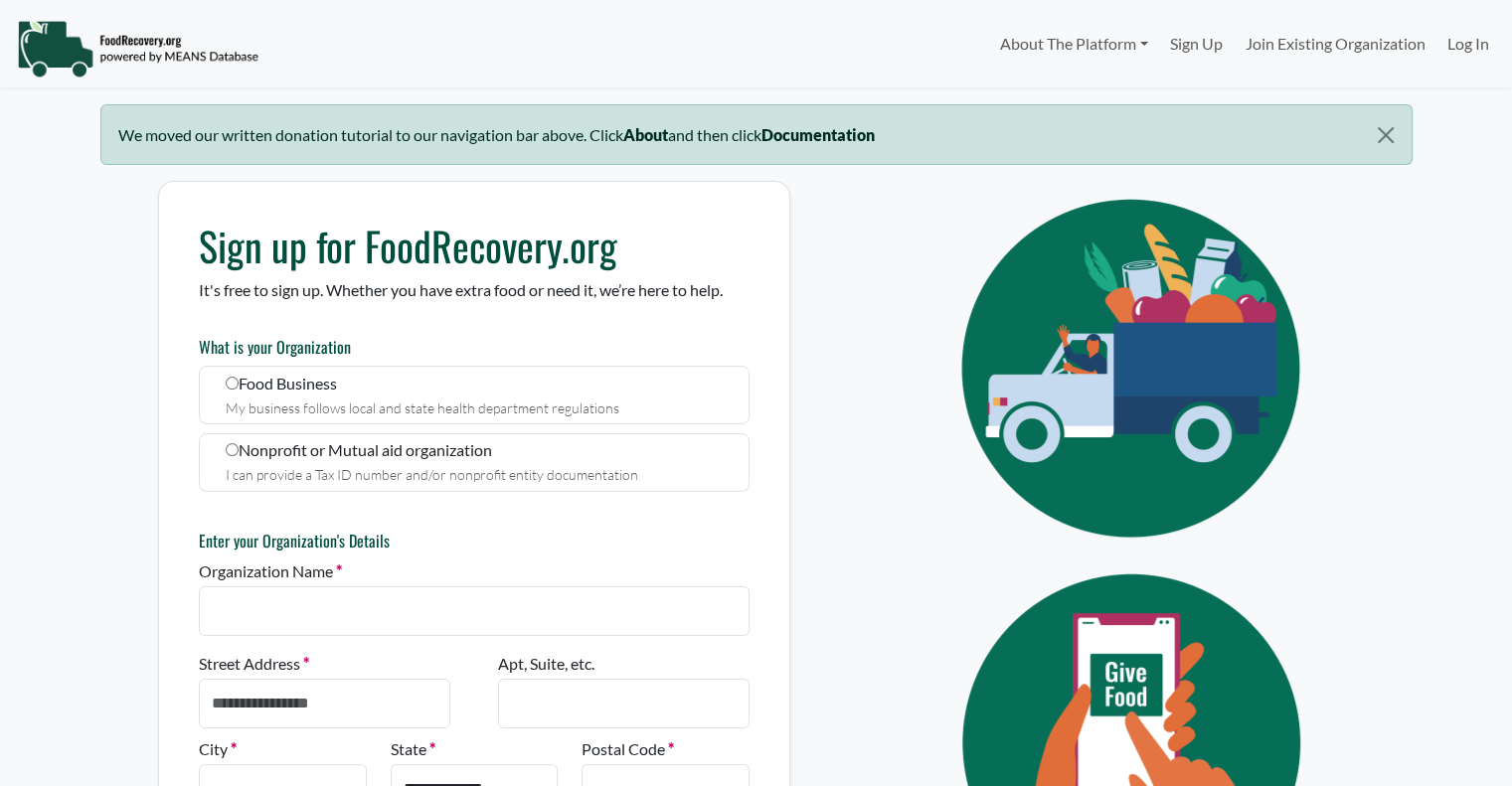 select 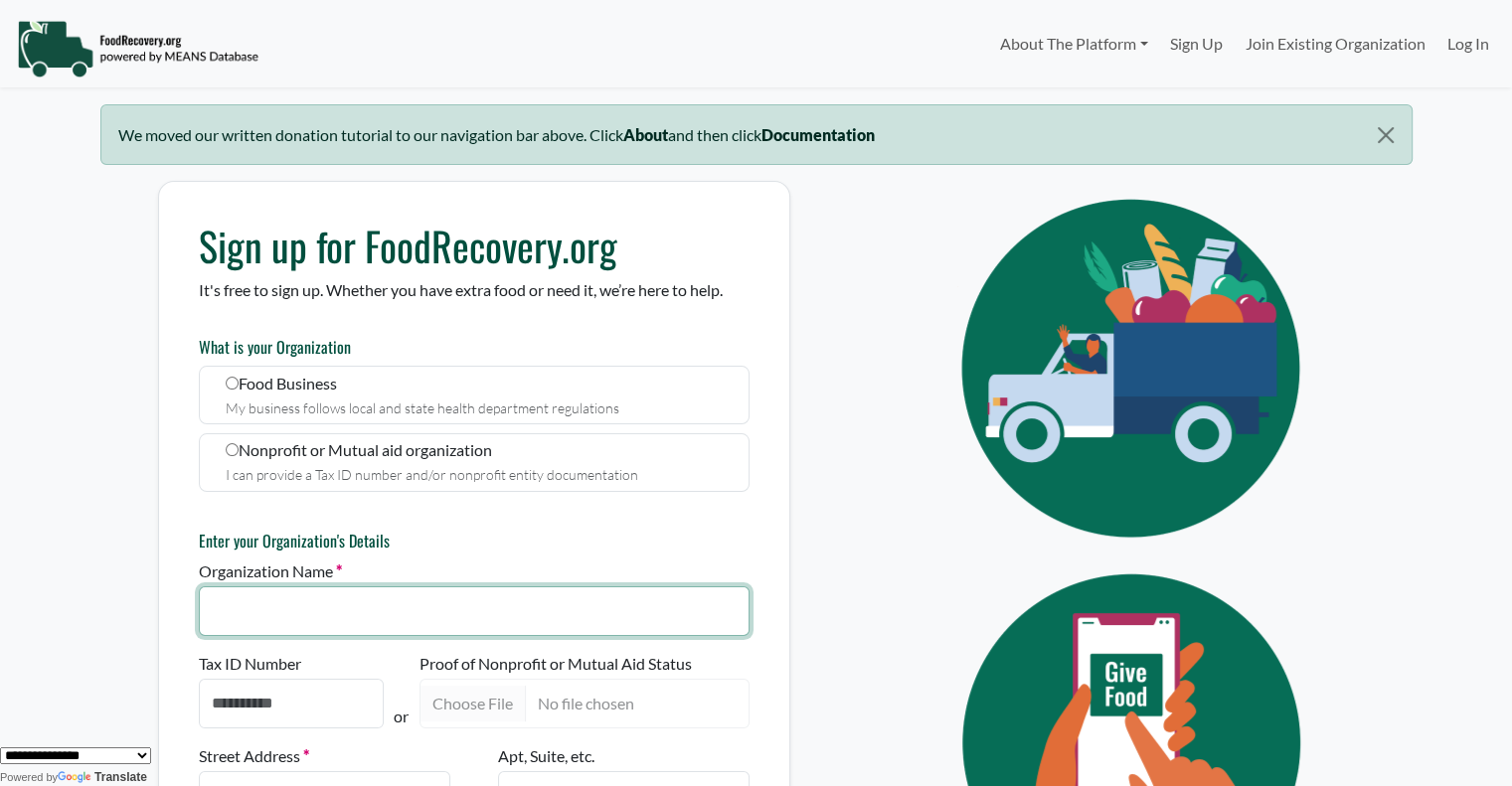 click on "Organization Name" at bounding box center (474, 611) 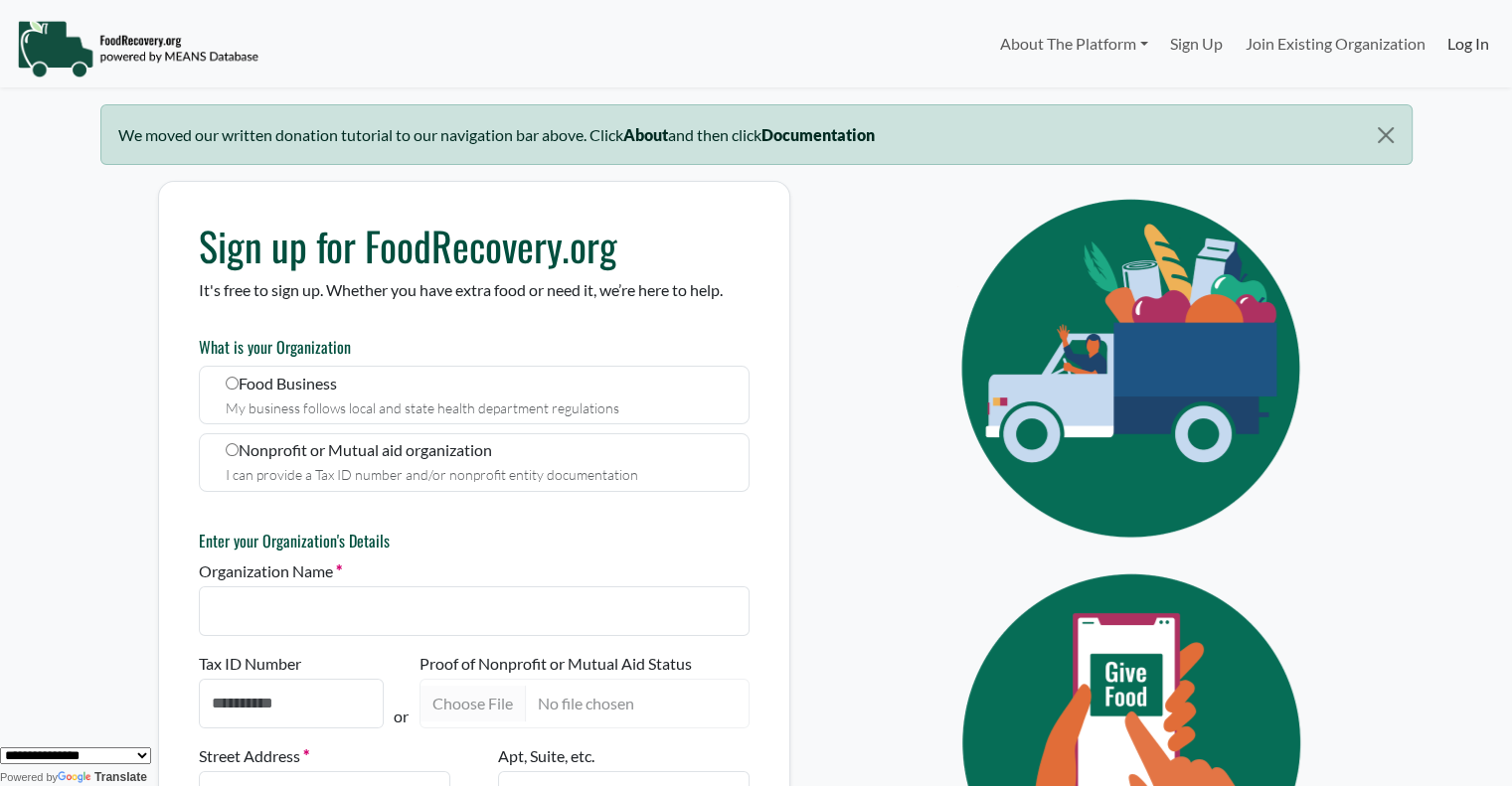 click on "Log In" at bounding box center (1468, 44) 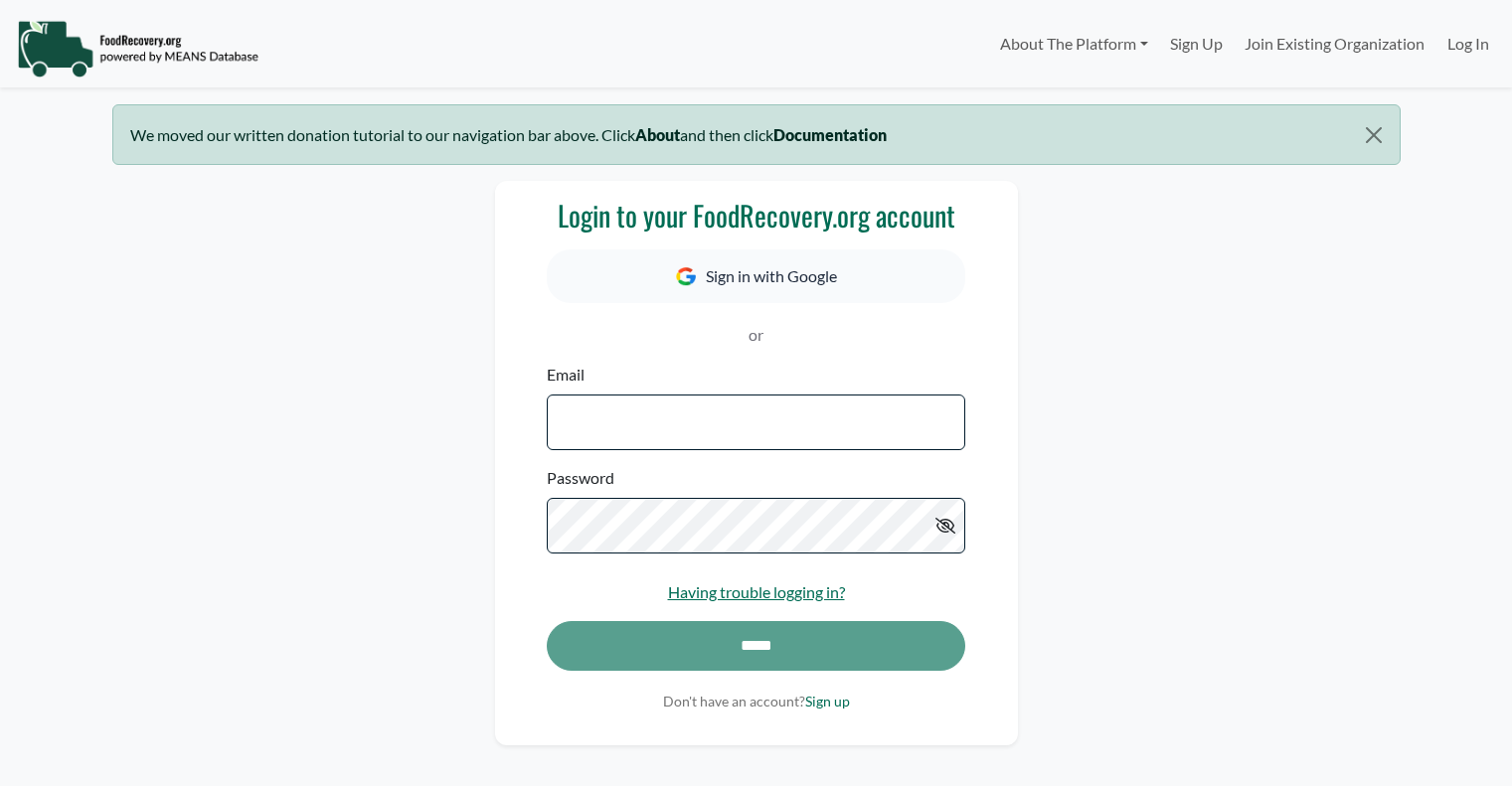 scroll, scrollTop: 0, scrollLeft: 0, axis: both 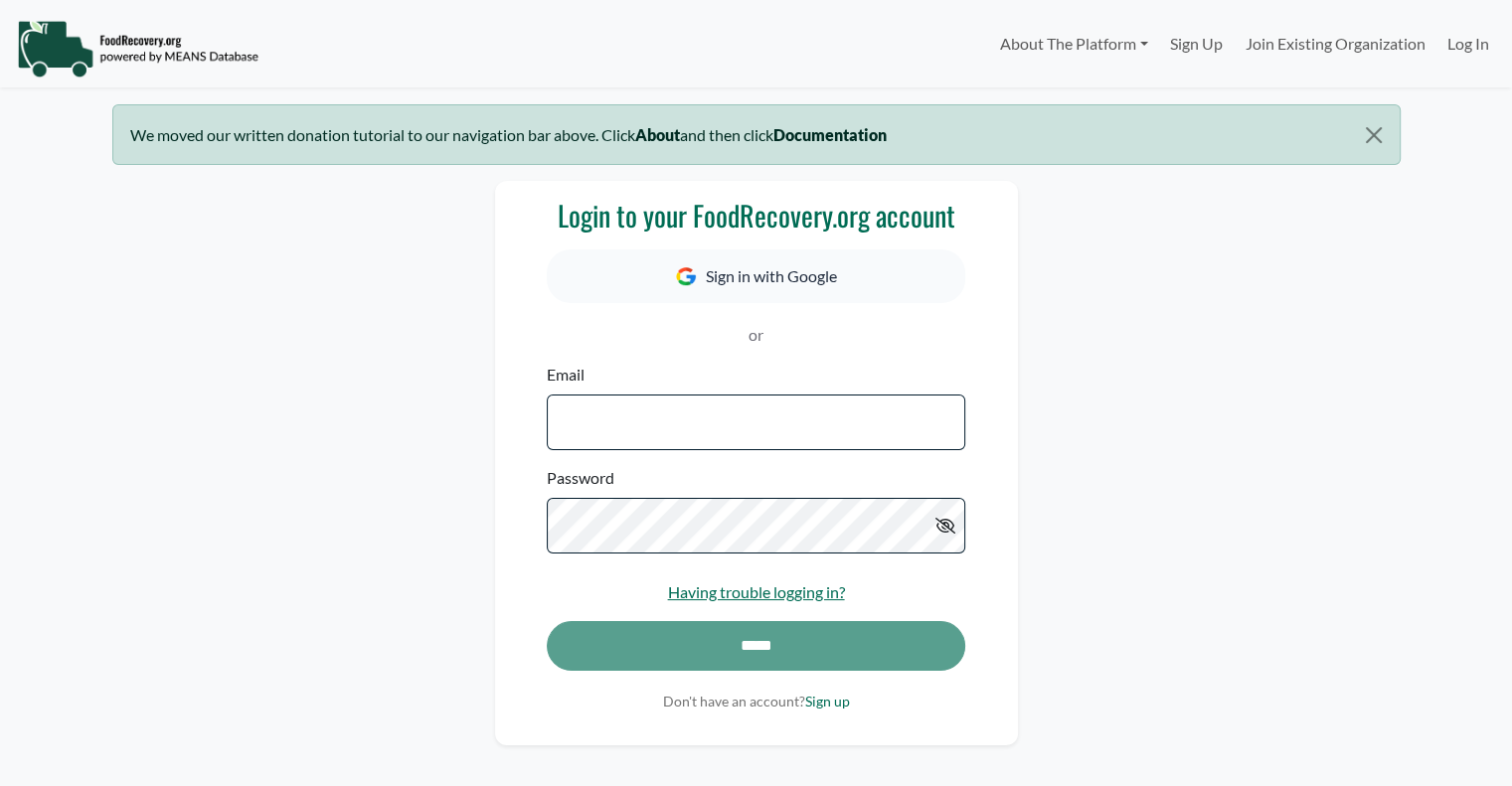 select 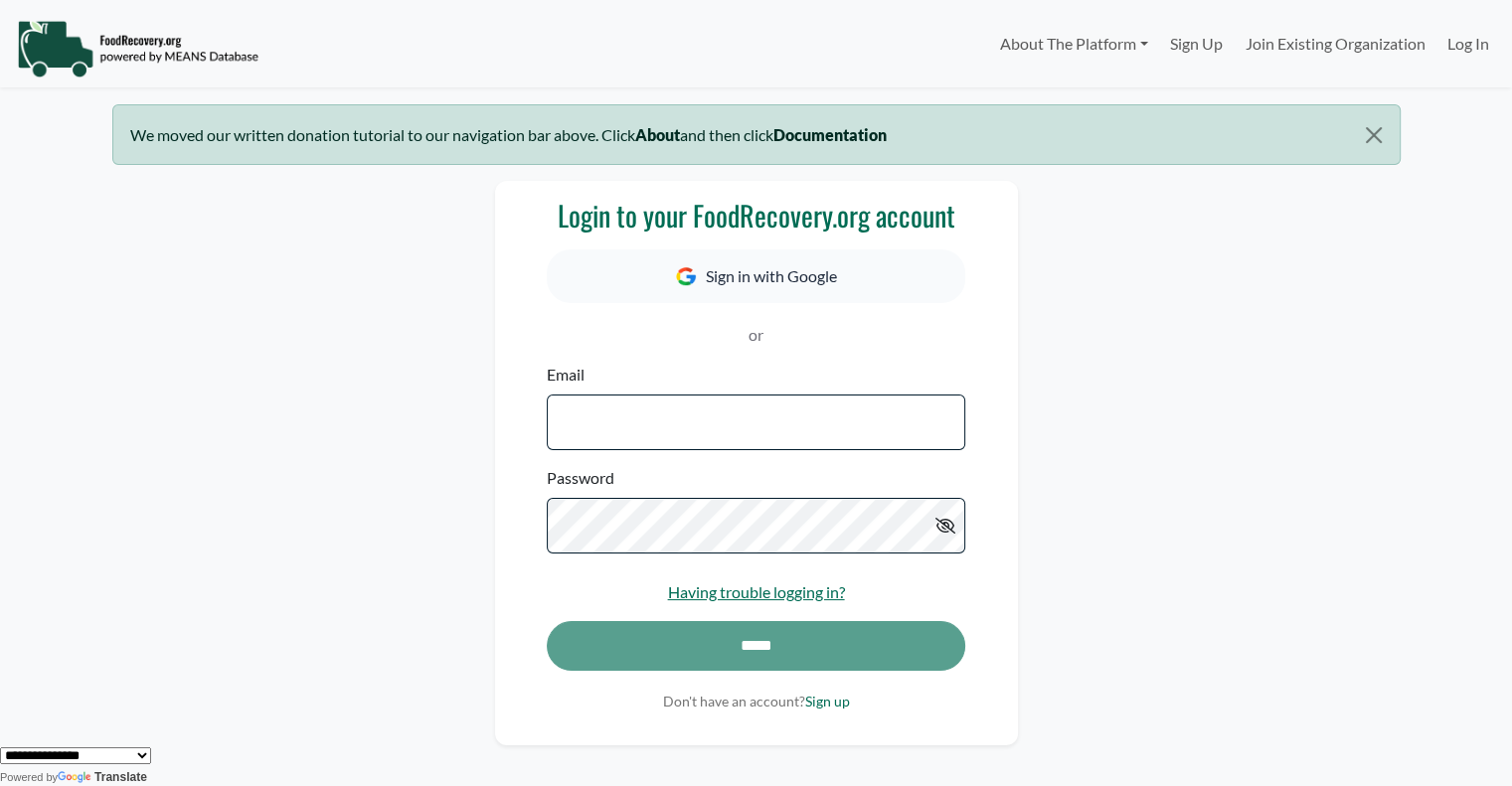 click on "Email" at bounding box center [756, 422] 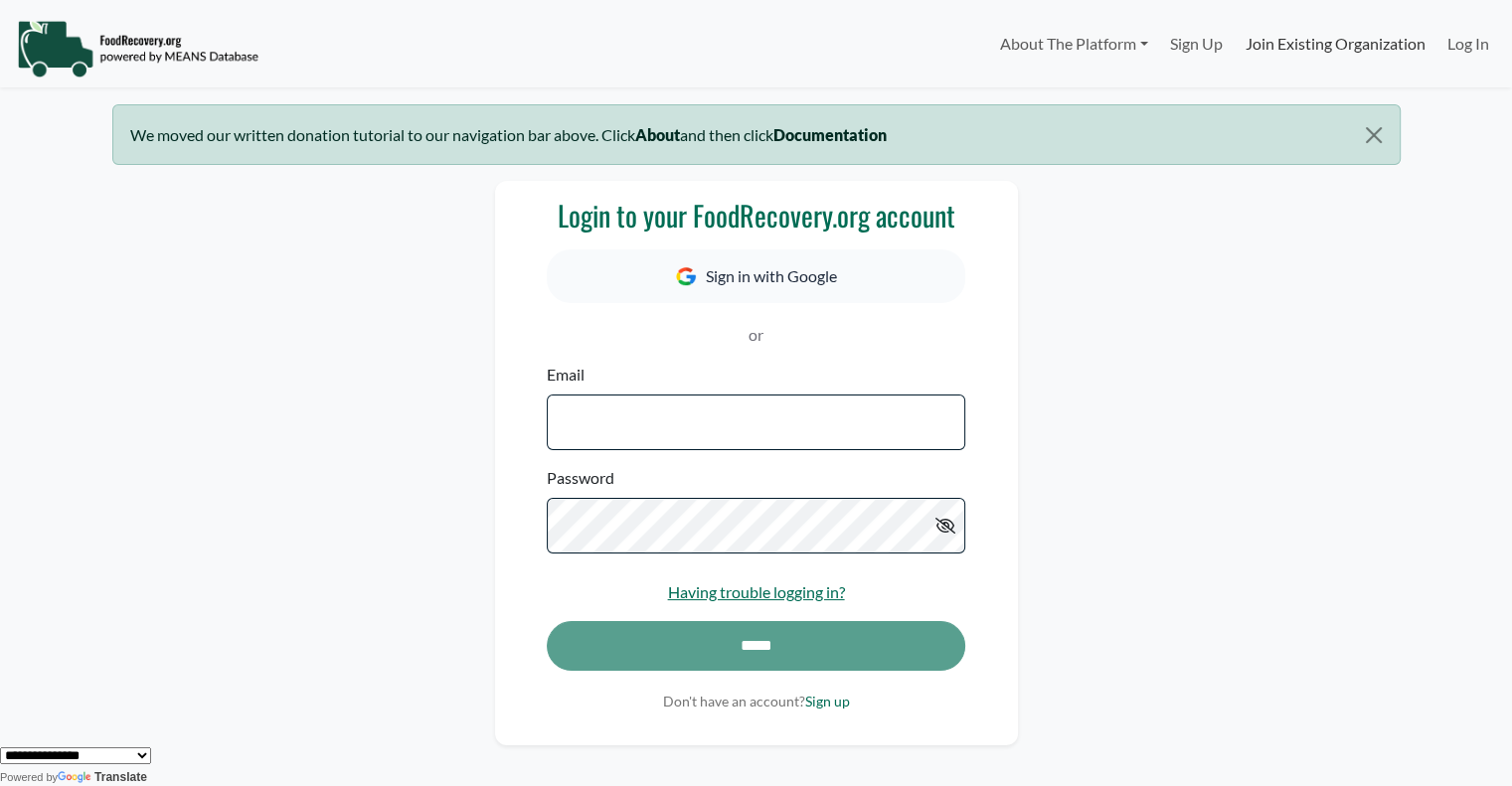 click on "Join Existing Organization" at bounding box center [1334, 44] 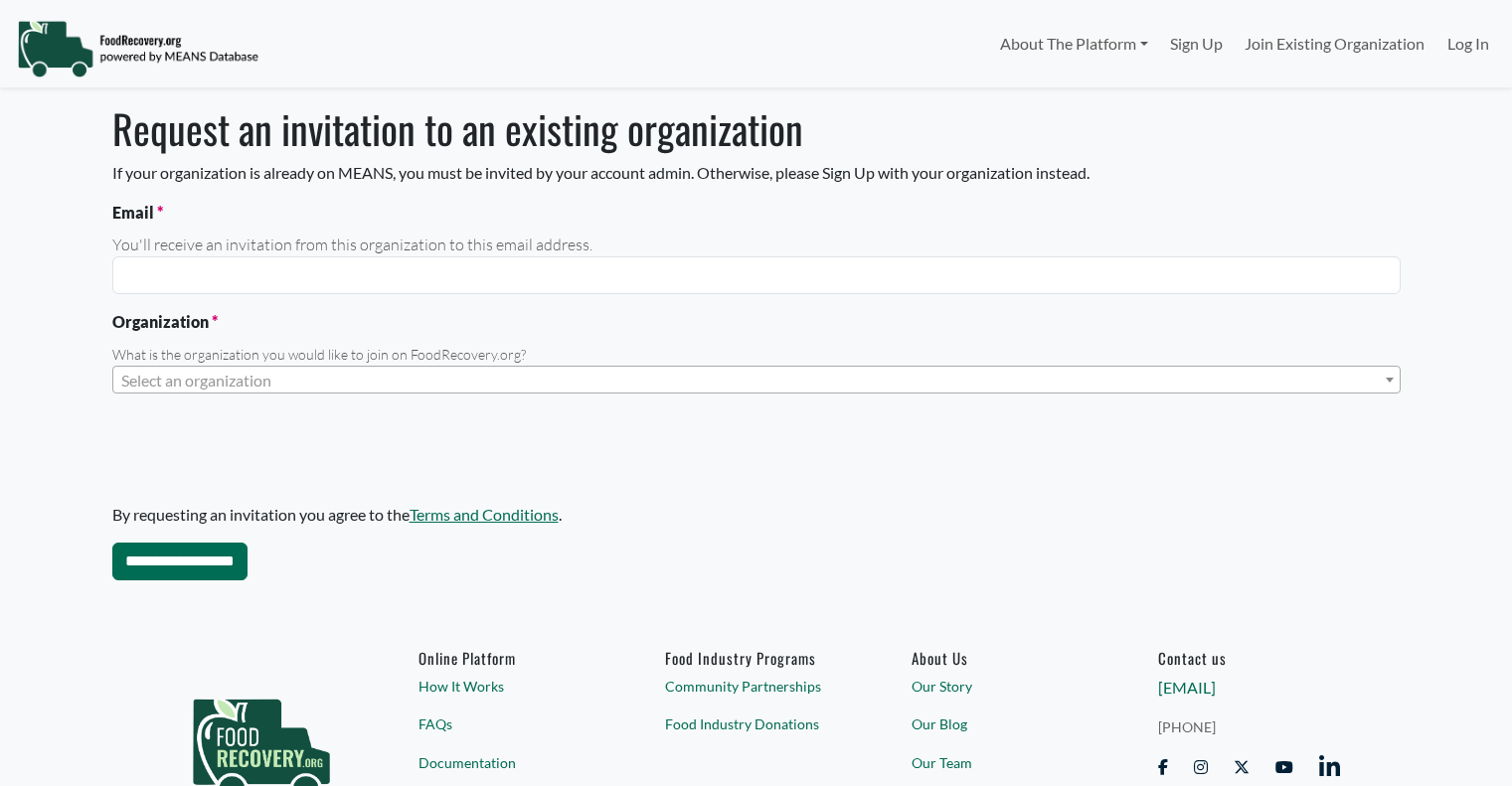 scroll, scrollTop: 0, scrollLeft: 0, axis: both 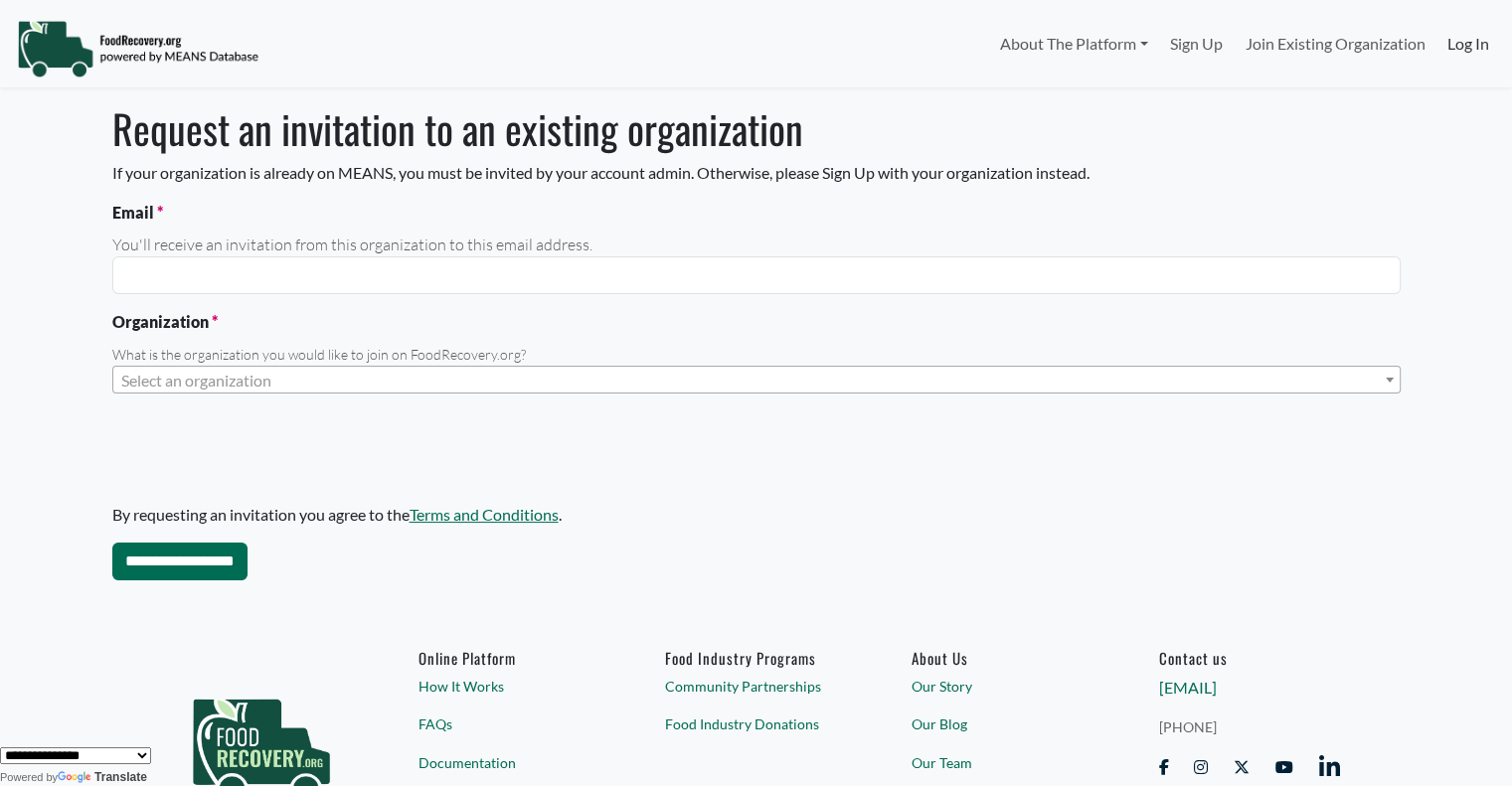 click on "Log In" at bounding box center (1468, 44) 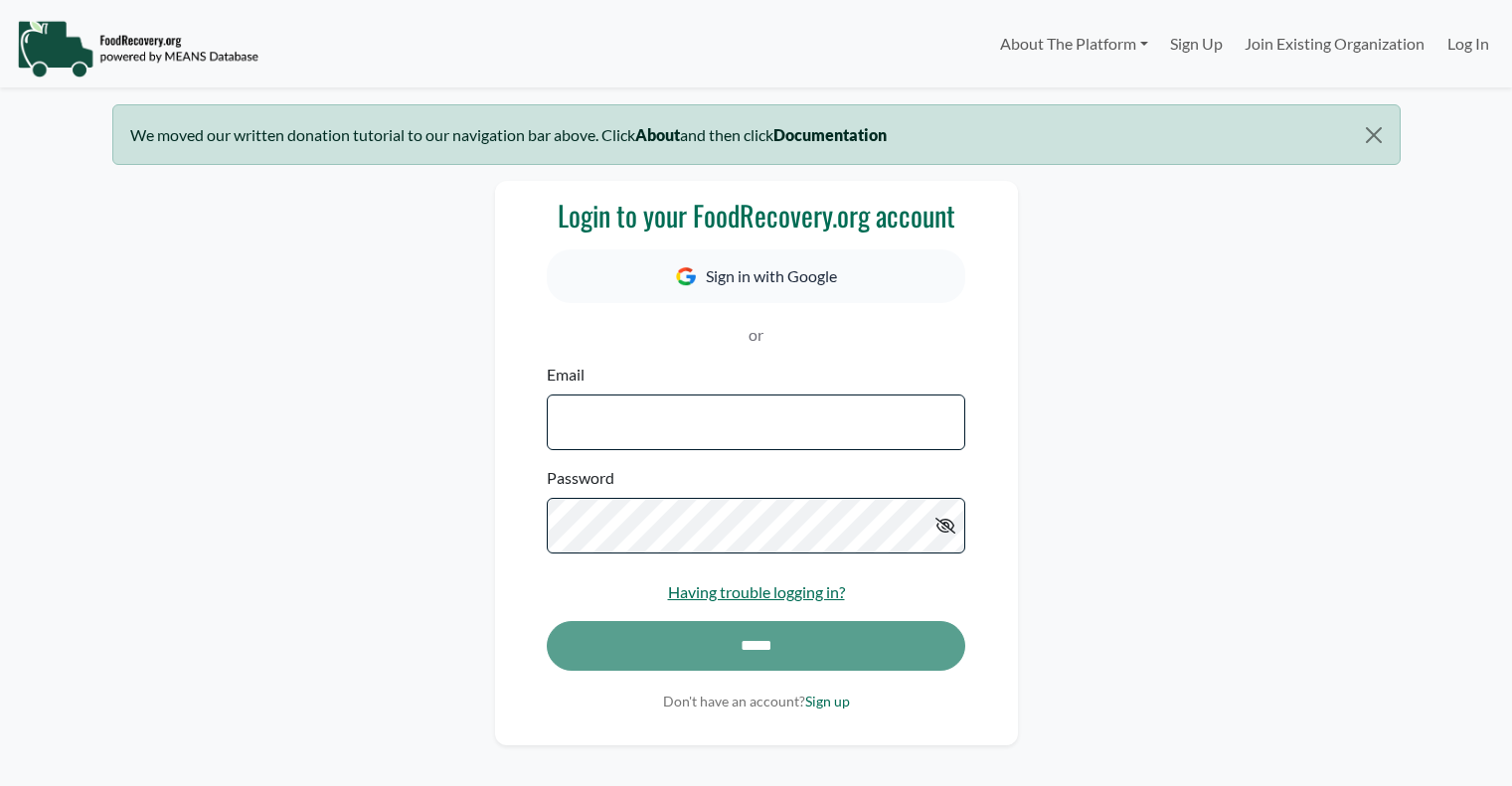 scroll, scrollTop: 0, scrollLeft: 0, axis: both 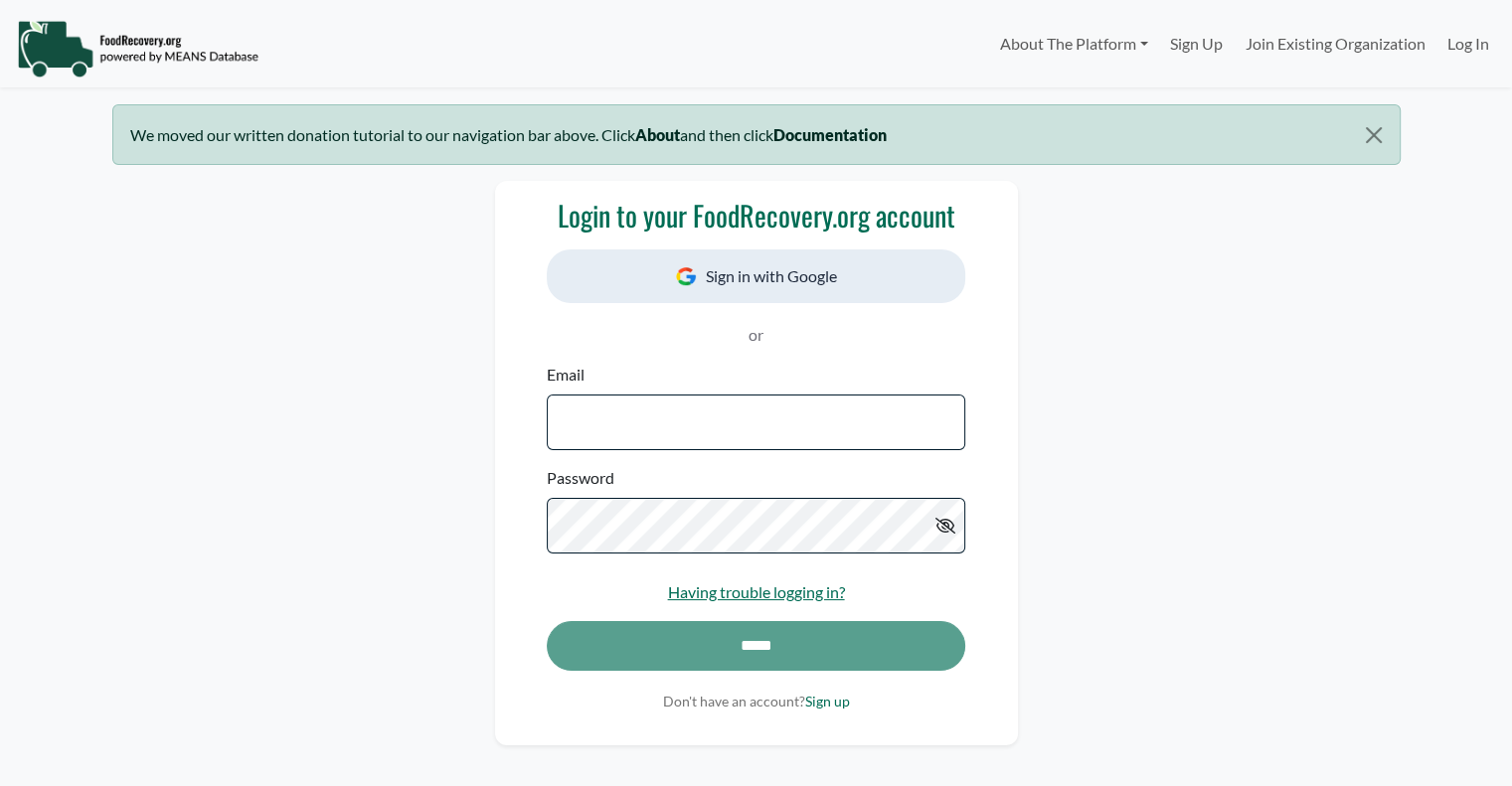 select 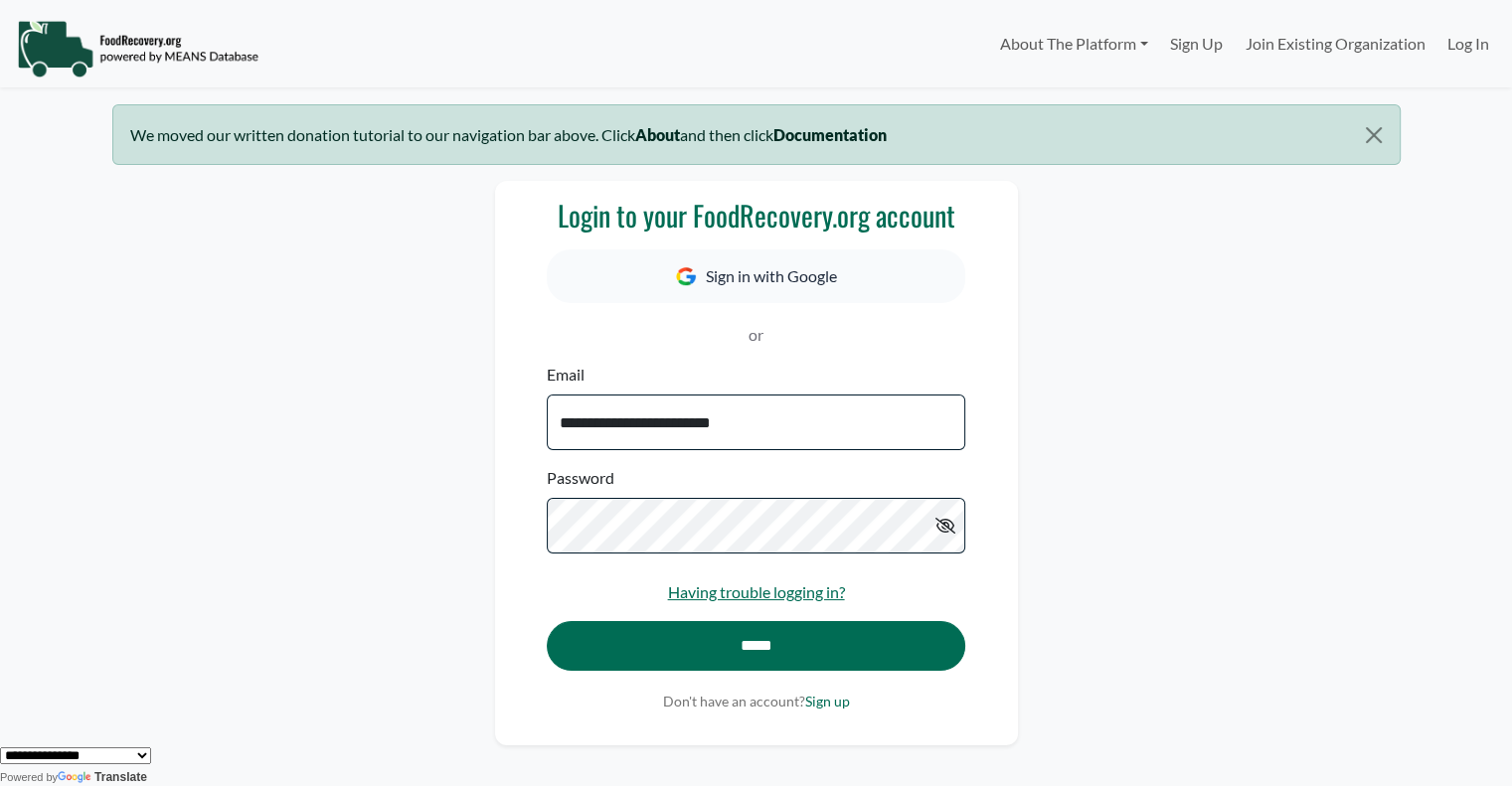 type on "**********" 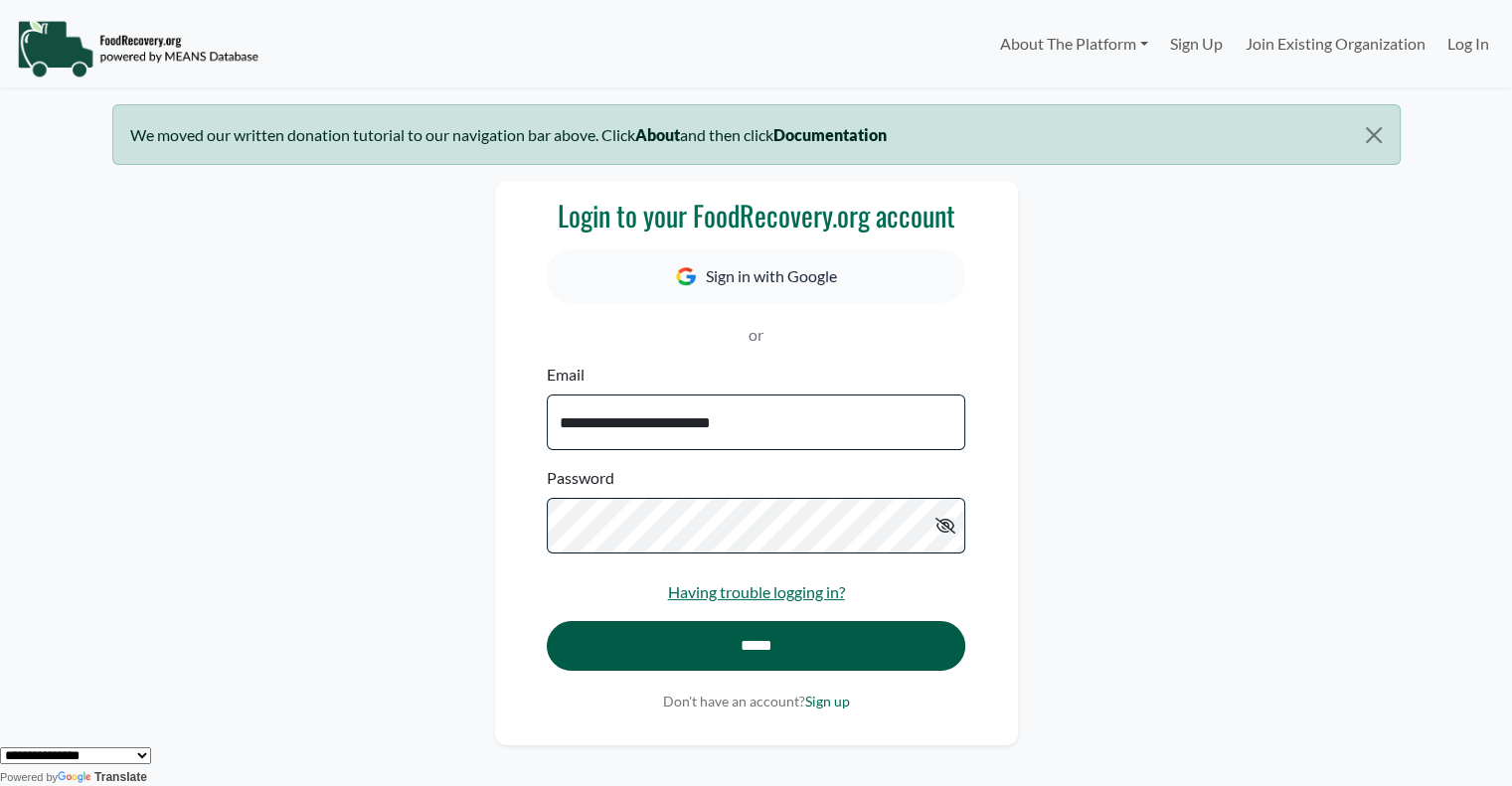 click on "*****" at bounding box center [756, 646] 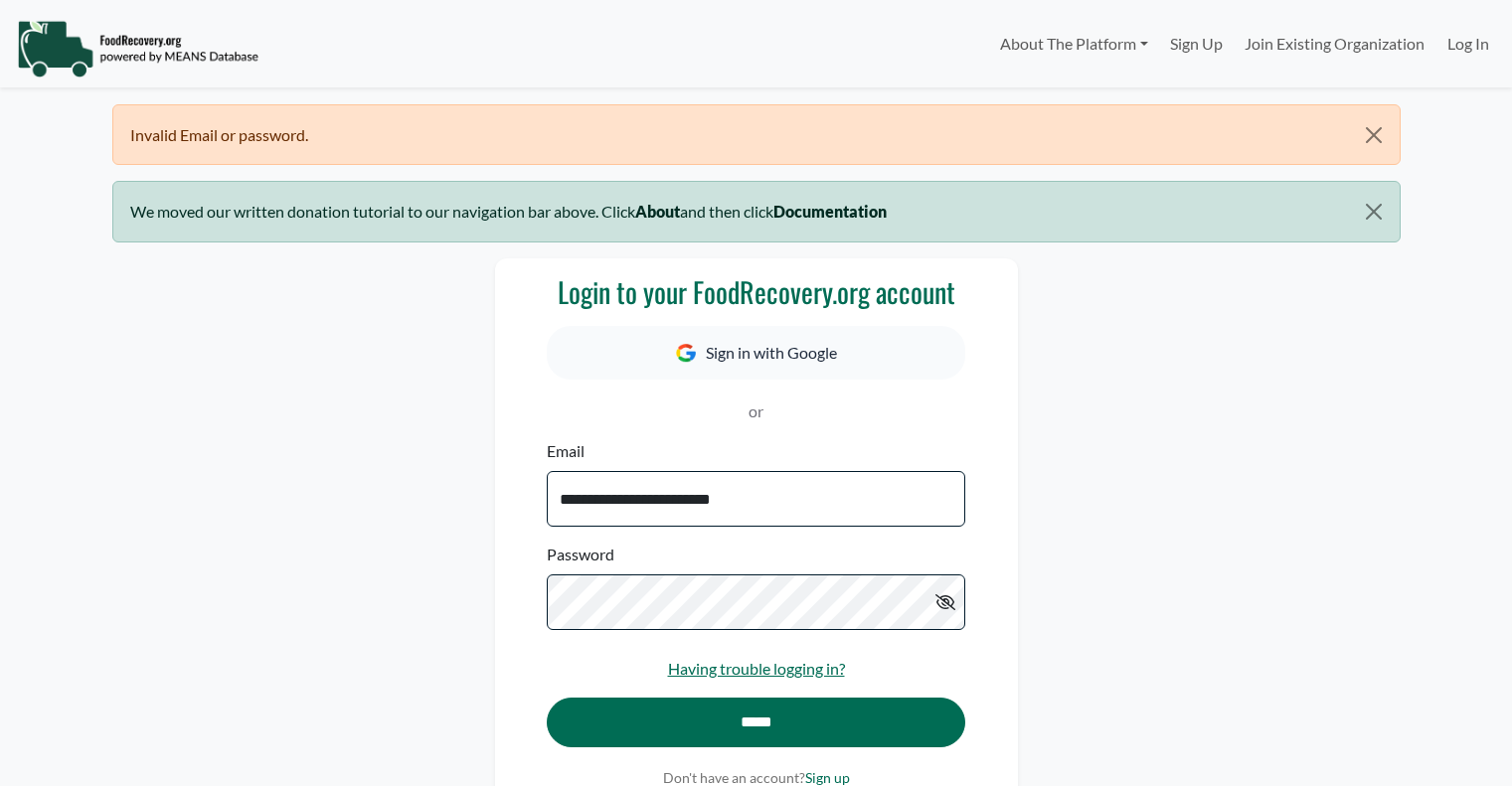 scroll, scrollTop: 0, scrollLeft: 0, axis: both 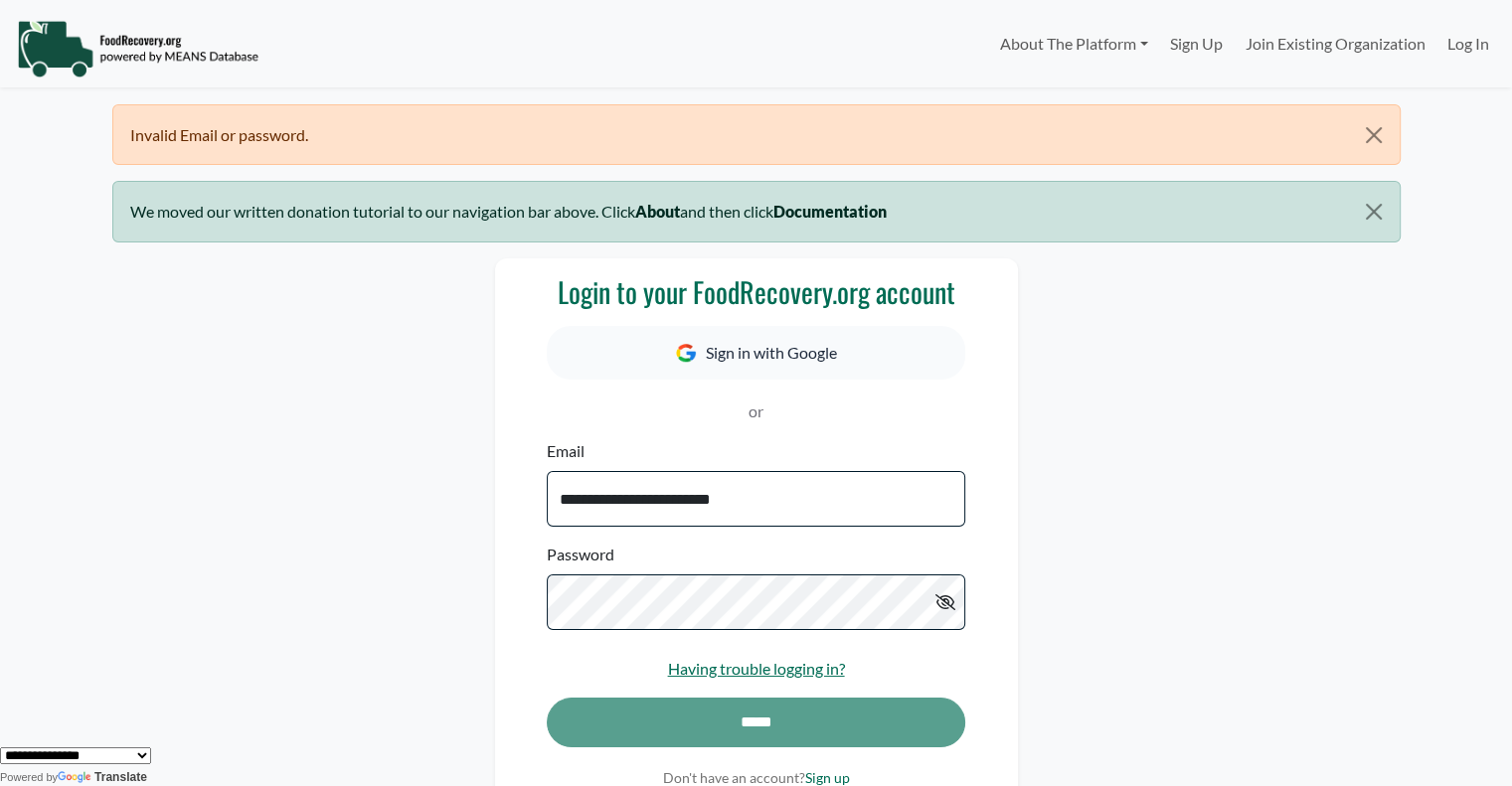 click on "*****" at bounding box center [756, 732] 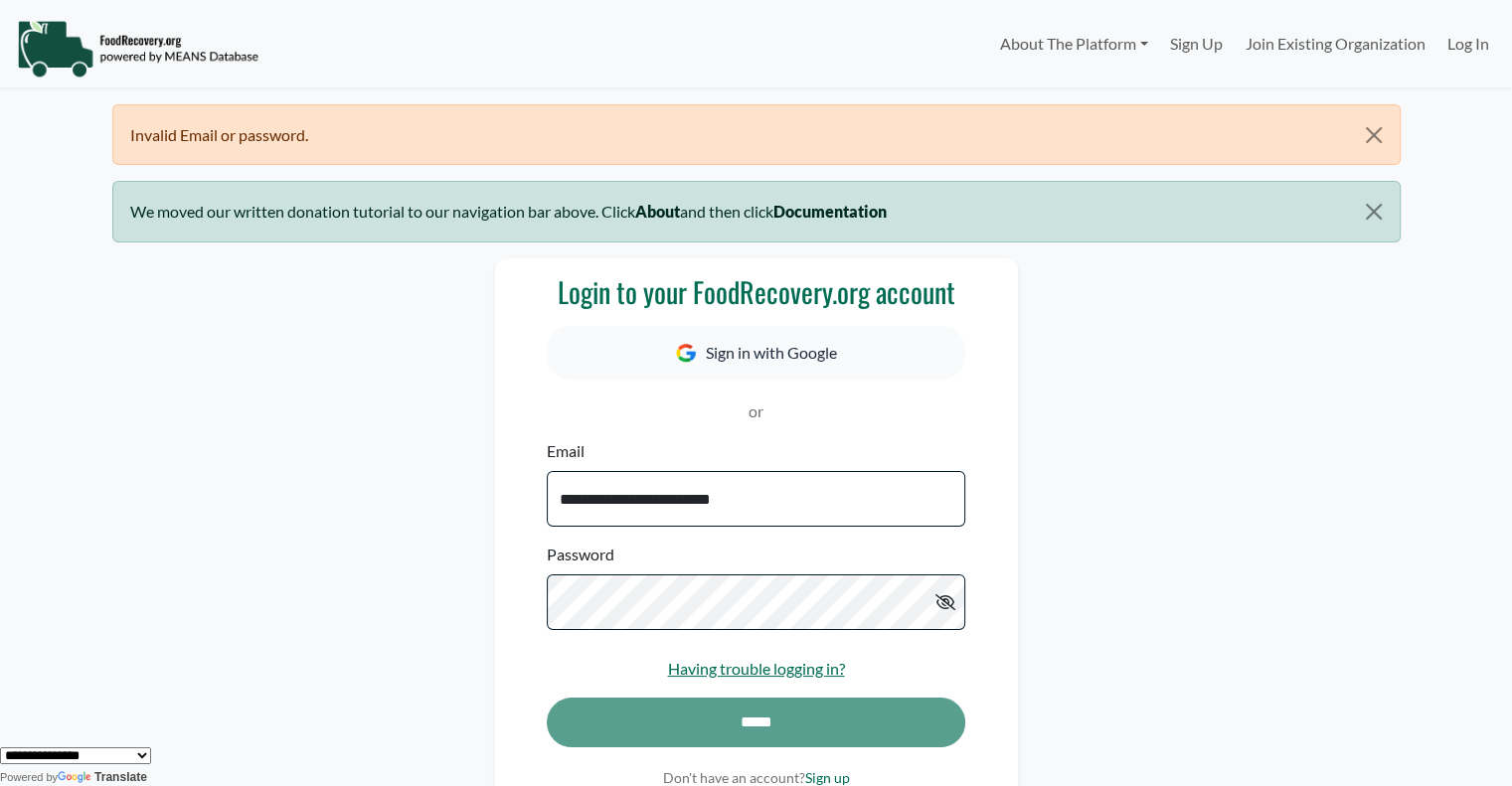 click on "*****" at bounding box center (756, 732) 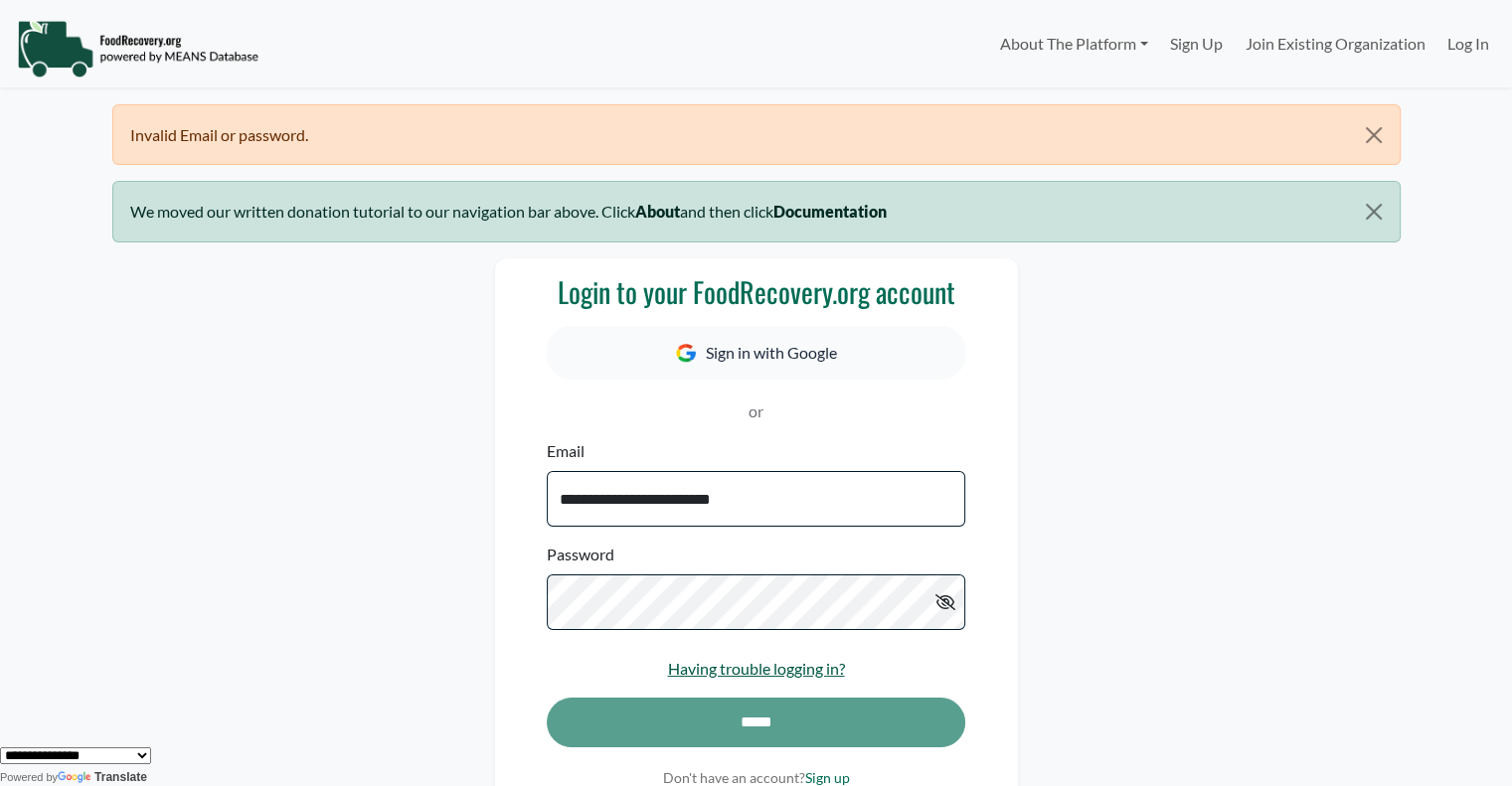 click on "Having trouble logging in?" at bounding box center (756, 668) 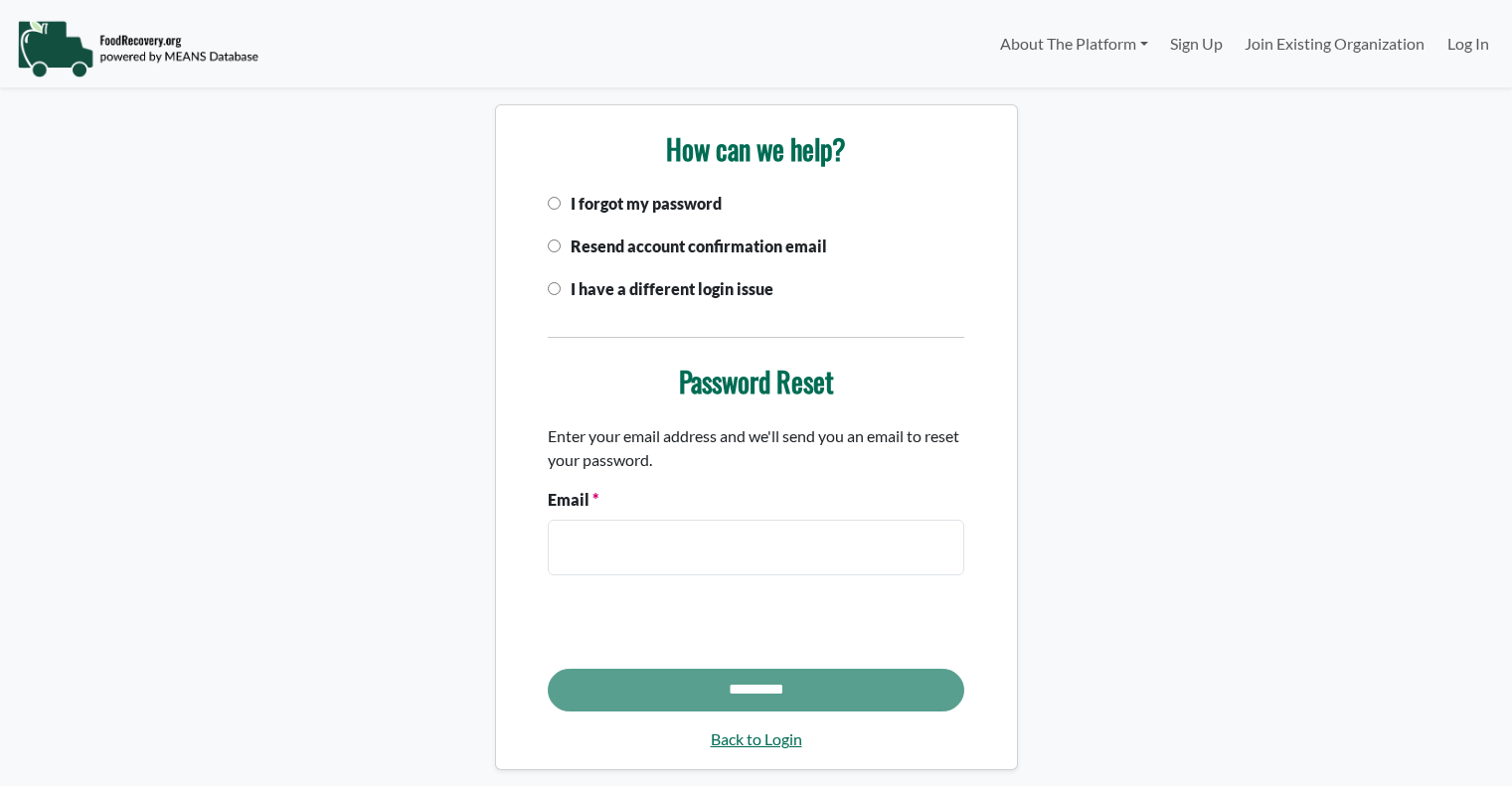 scroll, scrollTop: 0, scrollLeft: 0, axis: both 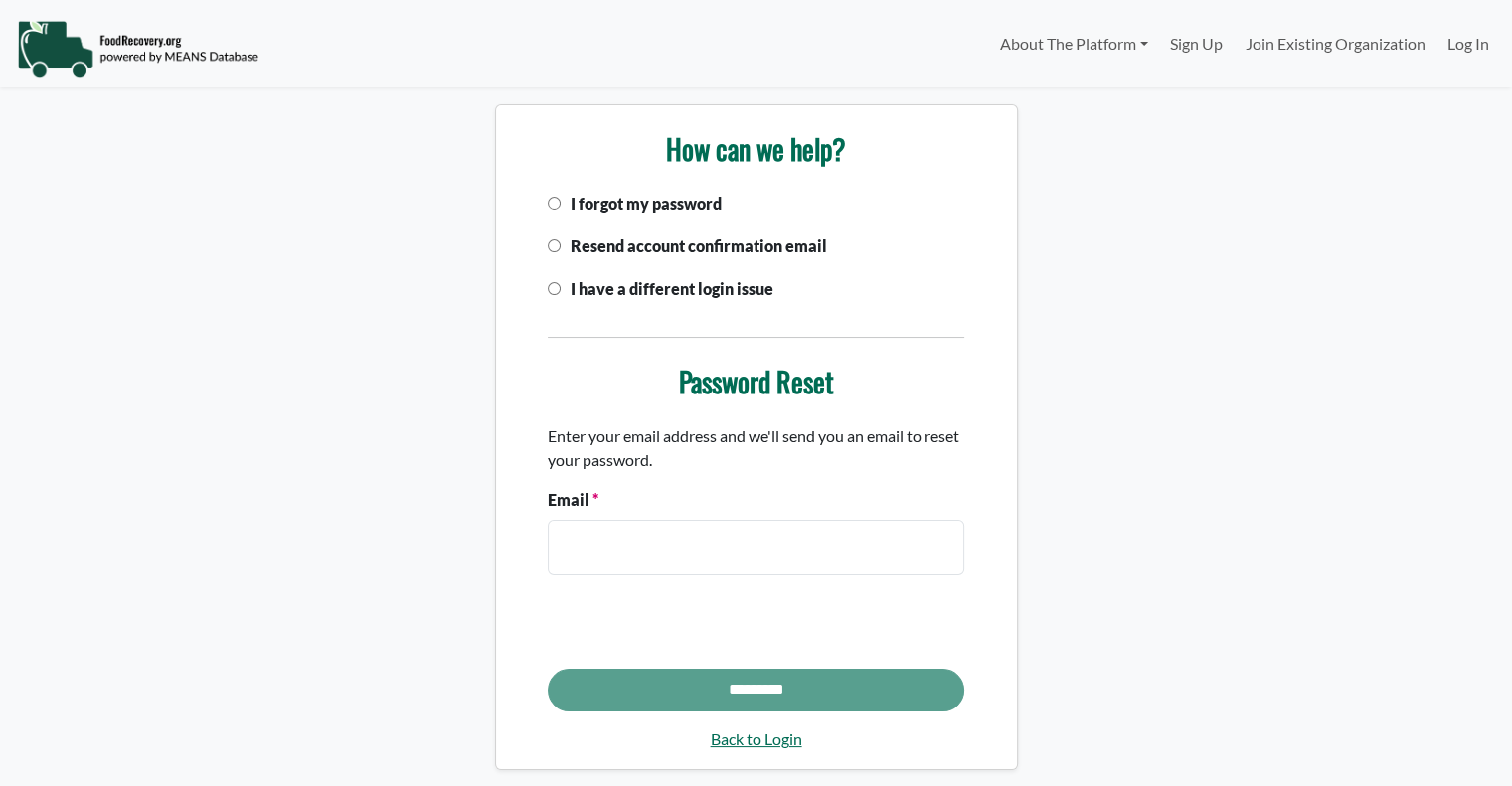 select 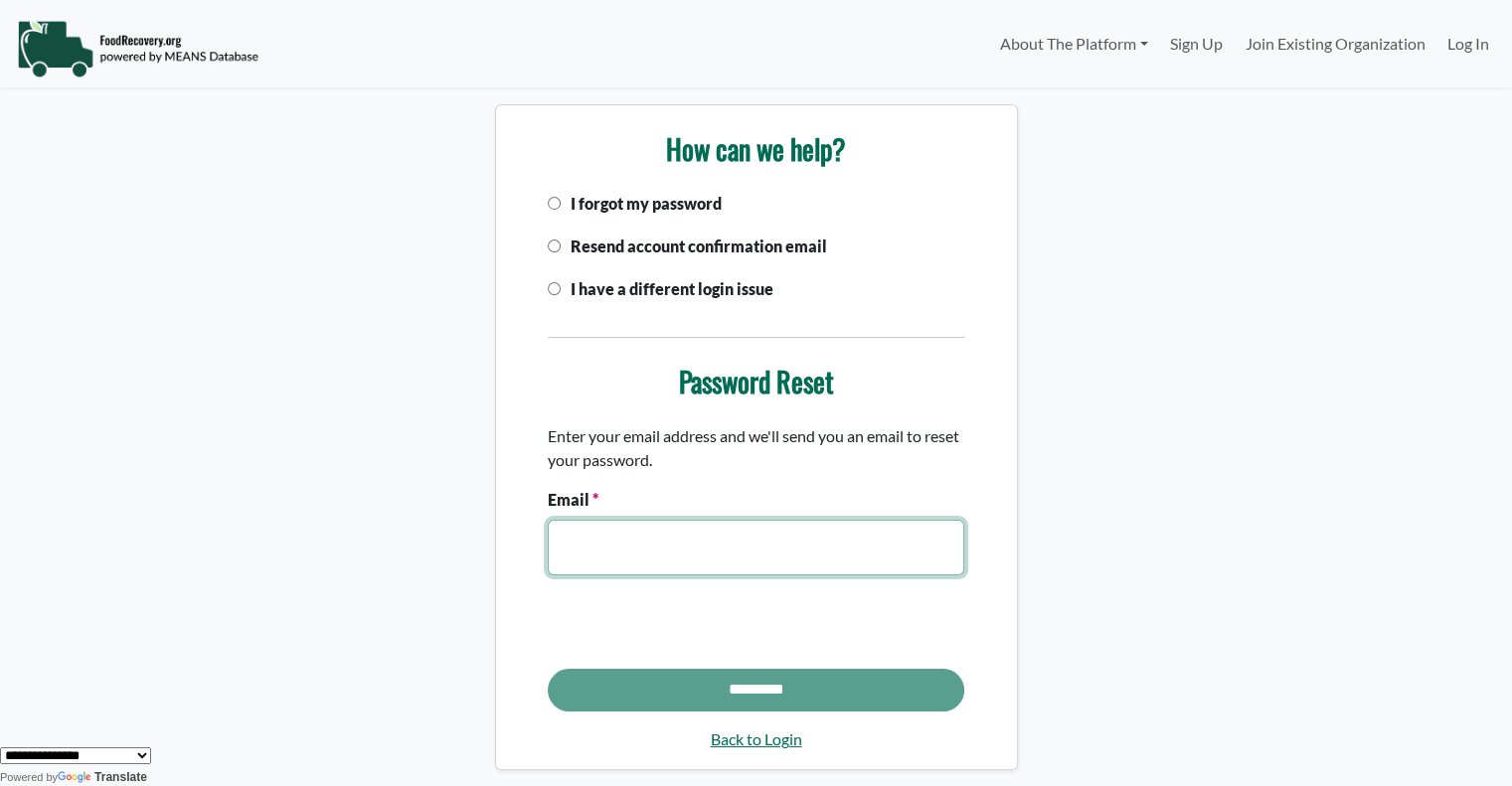 click on "Email" at bounding box center [756, 548] 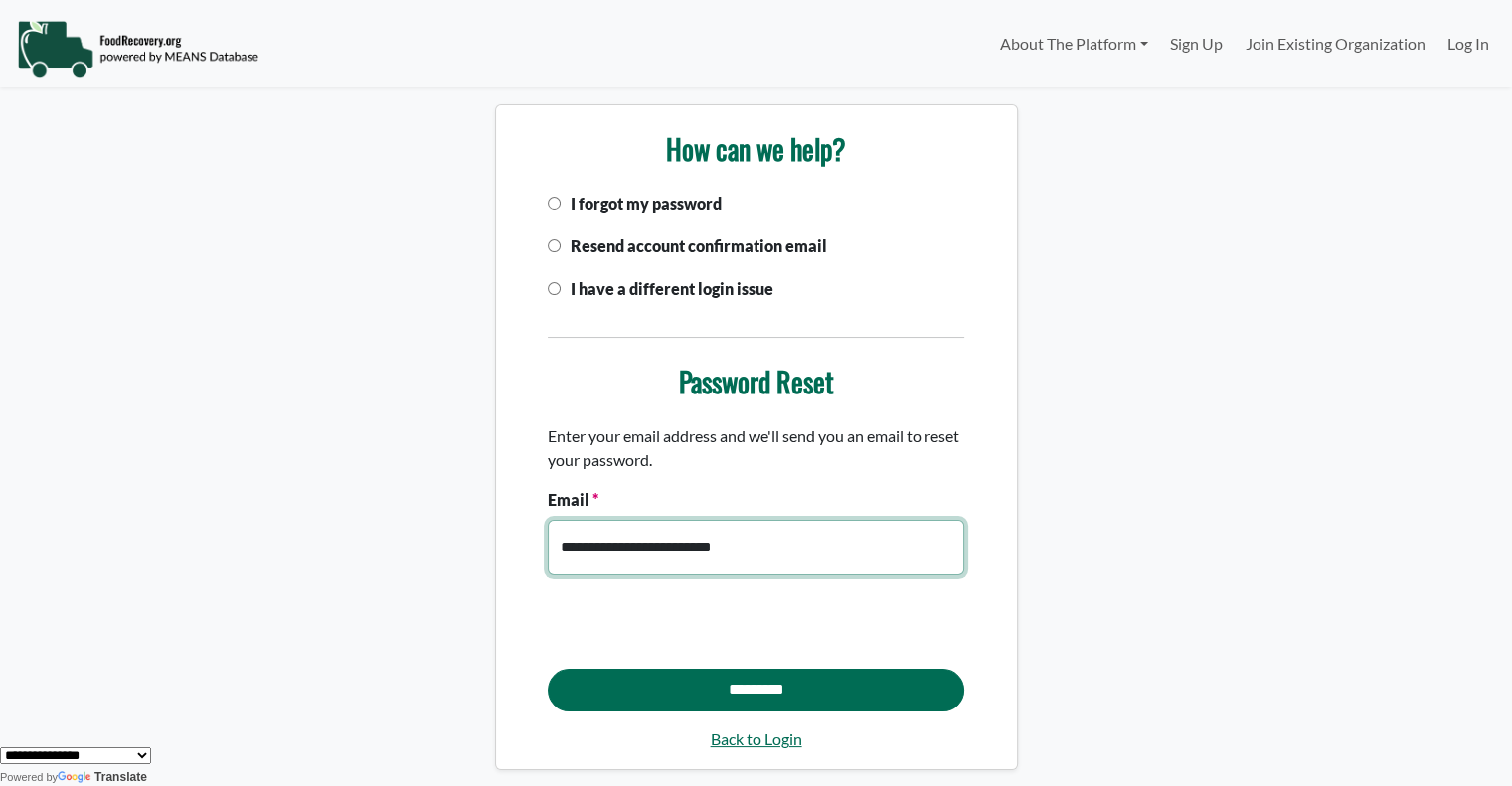 type on "**********" 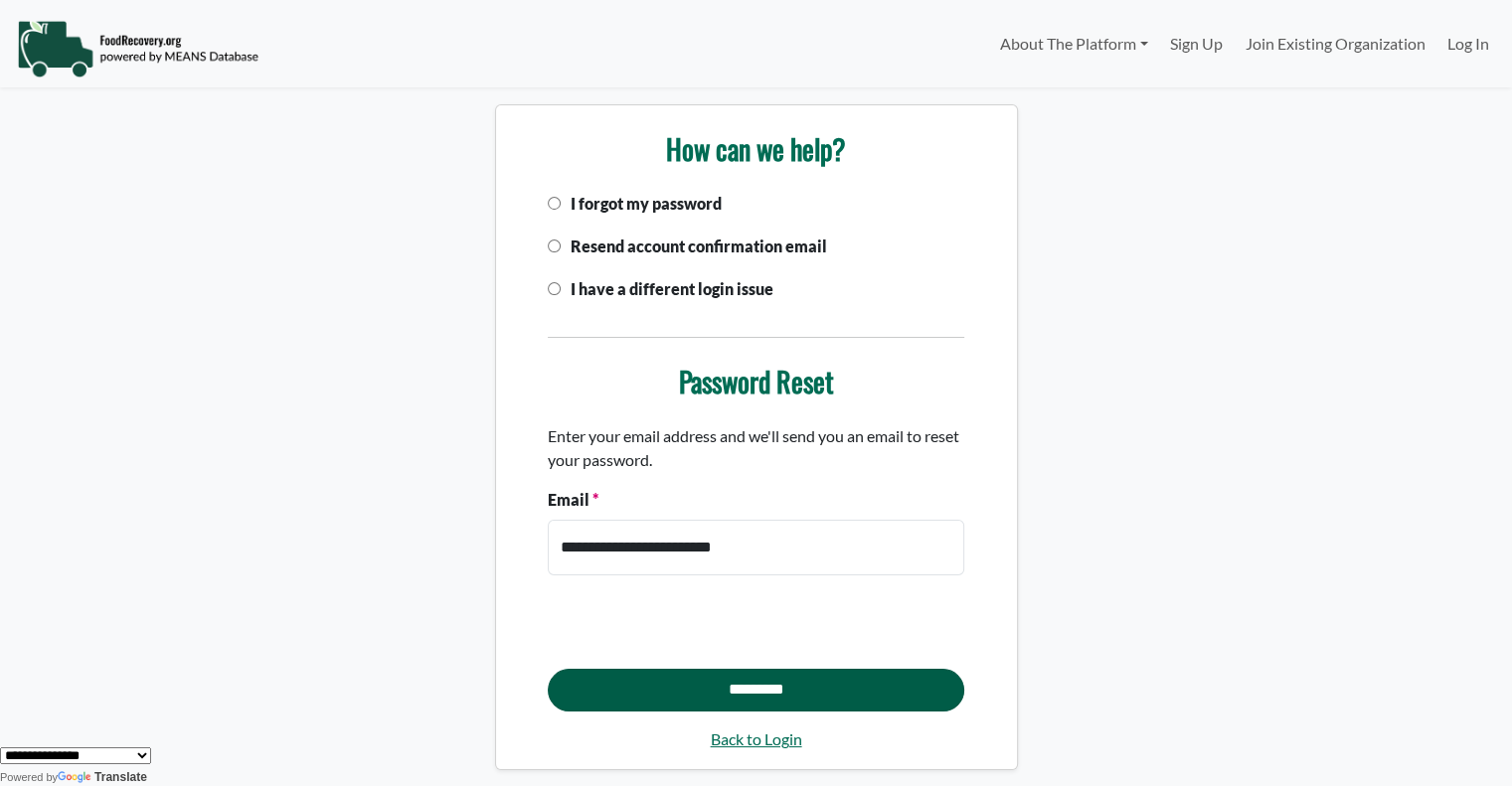 click on "*********" at bounding box center [756, 691] 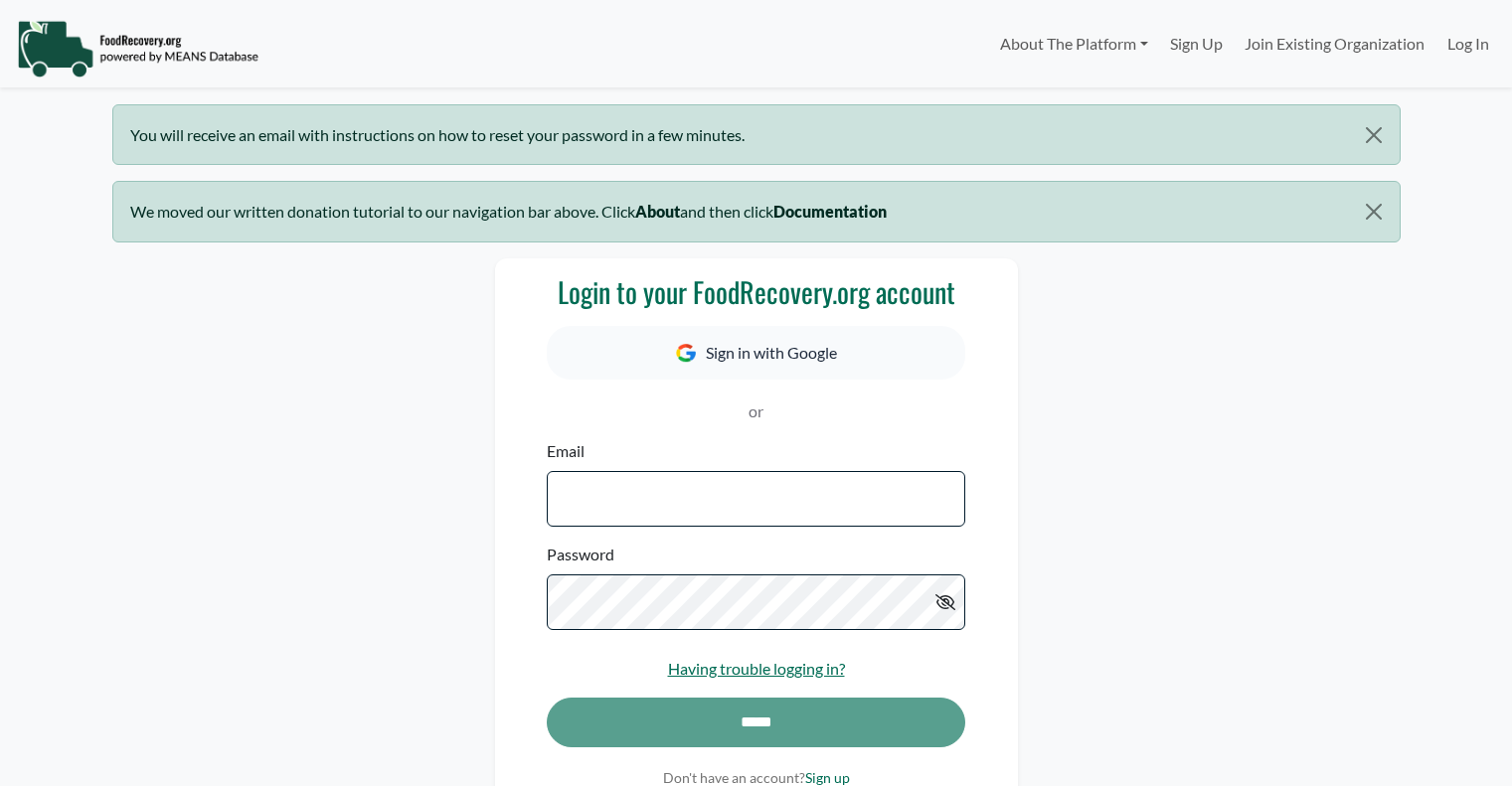 scroll, scrollTop: 0, scrollLeft: 0, axis: both 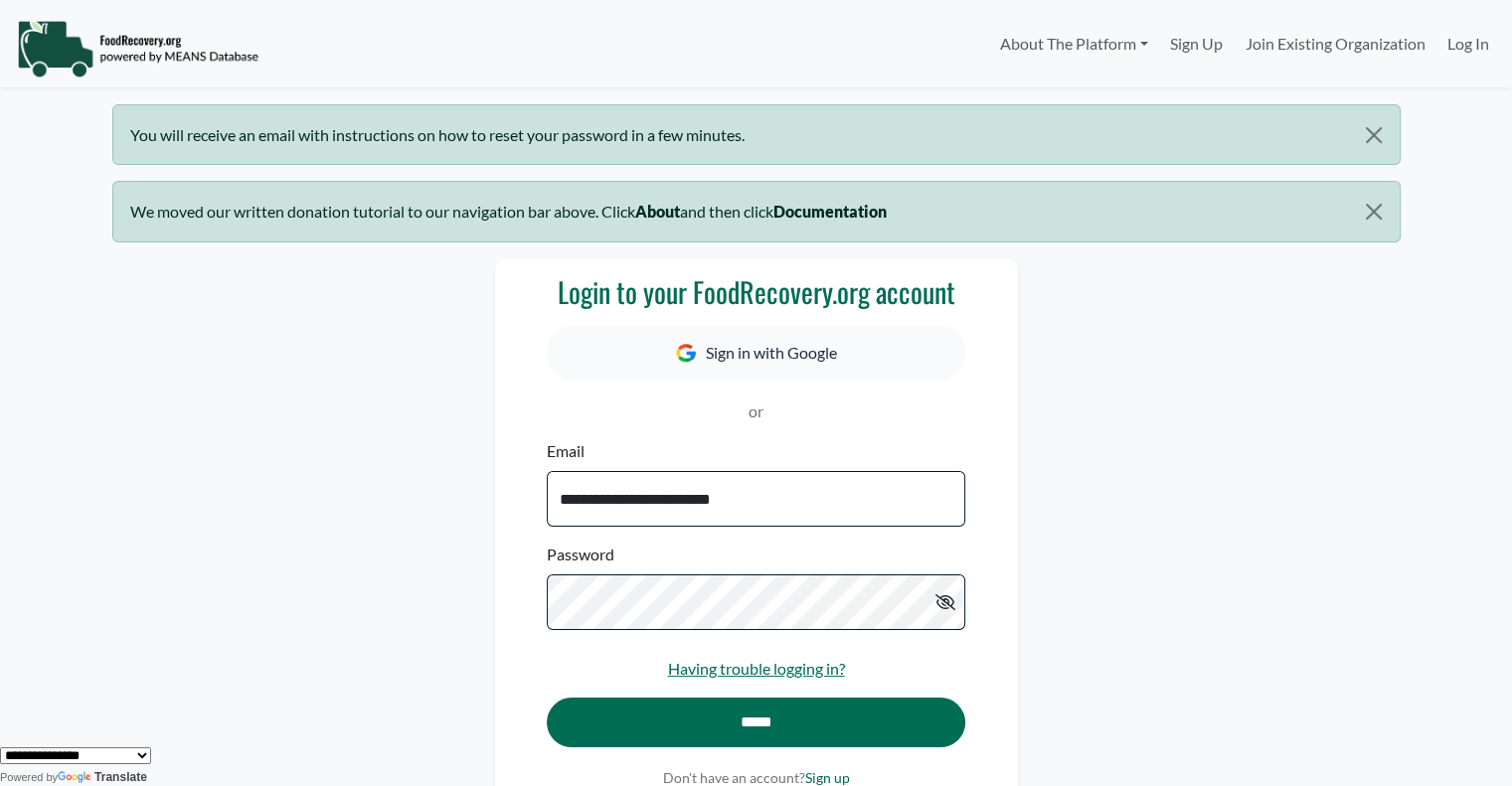 type on "**********" 